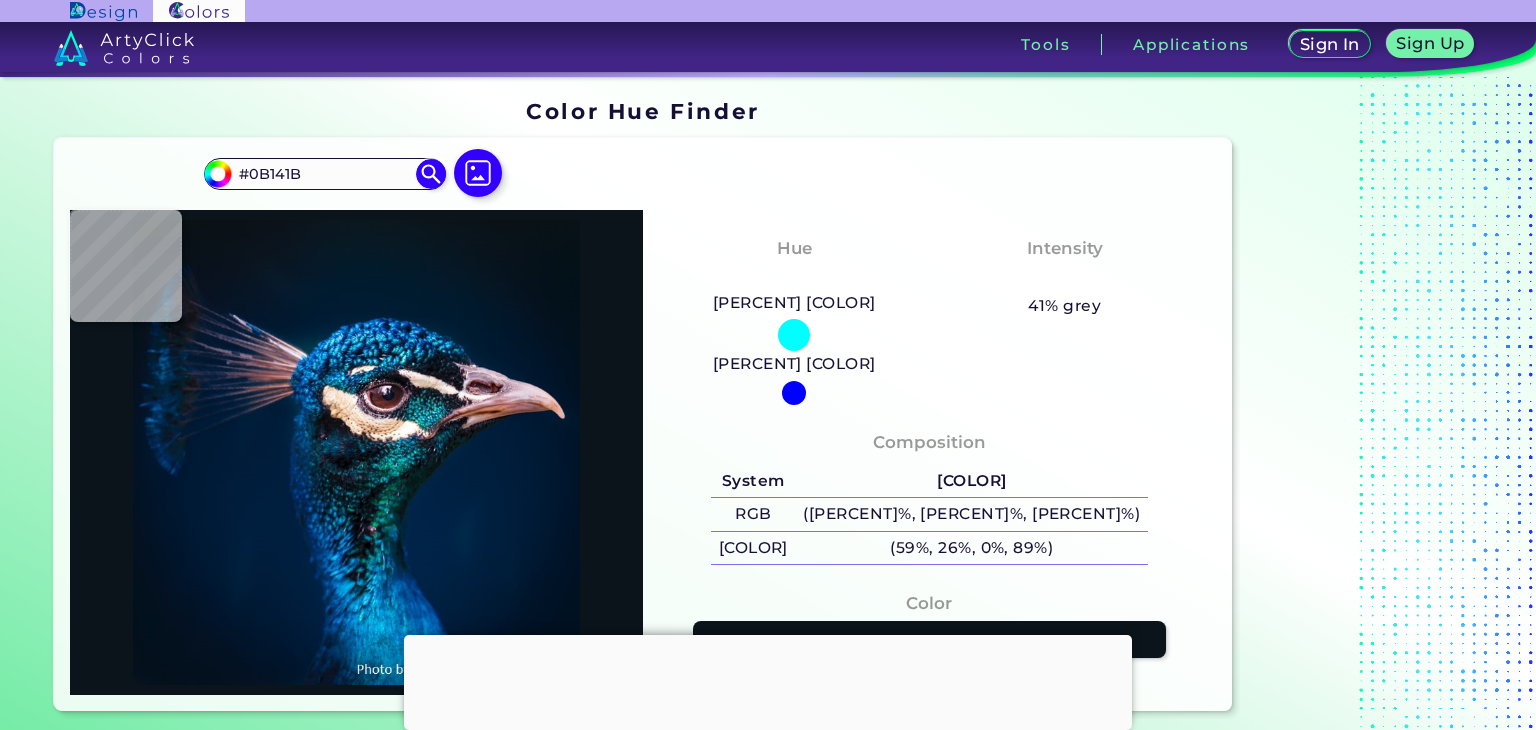 scroll, scrollTop: 0, scrollLeft: 0, axis: both 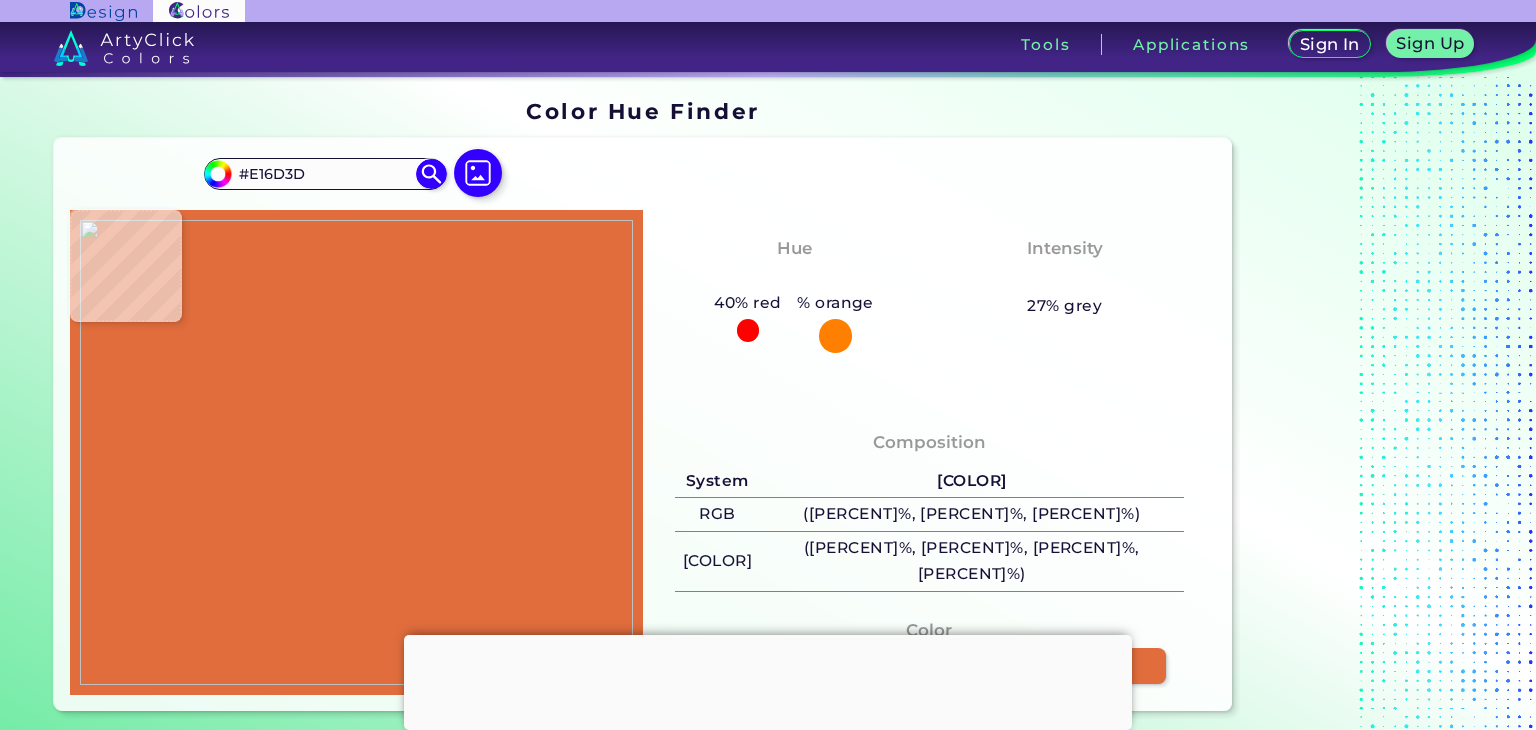 click at bounding box center (356, 452) 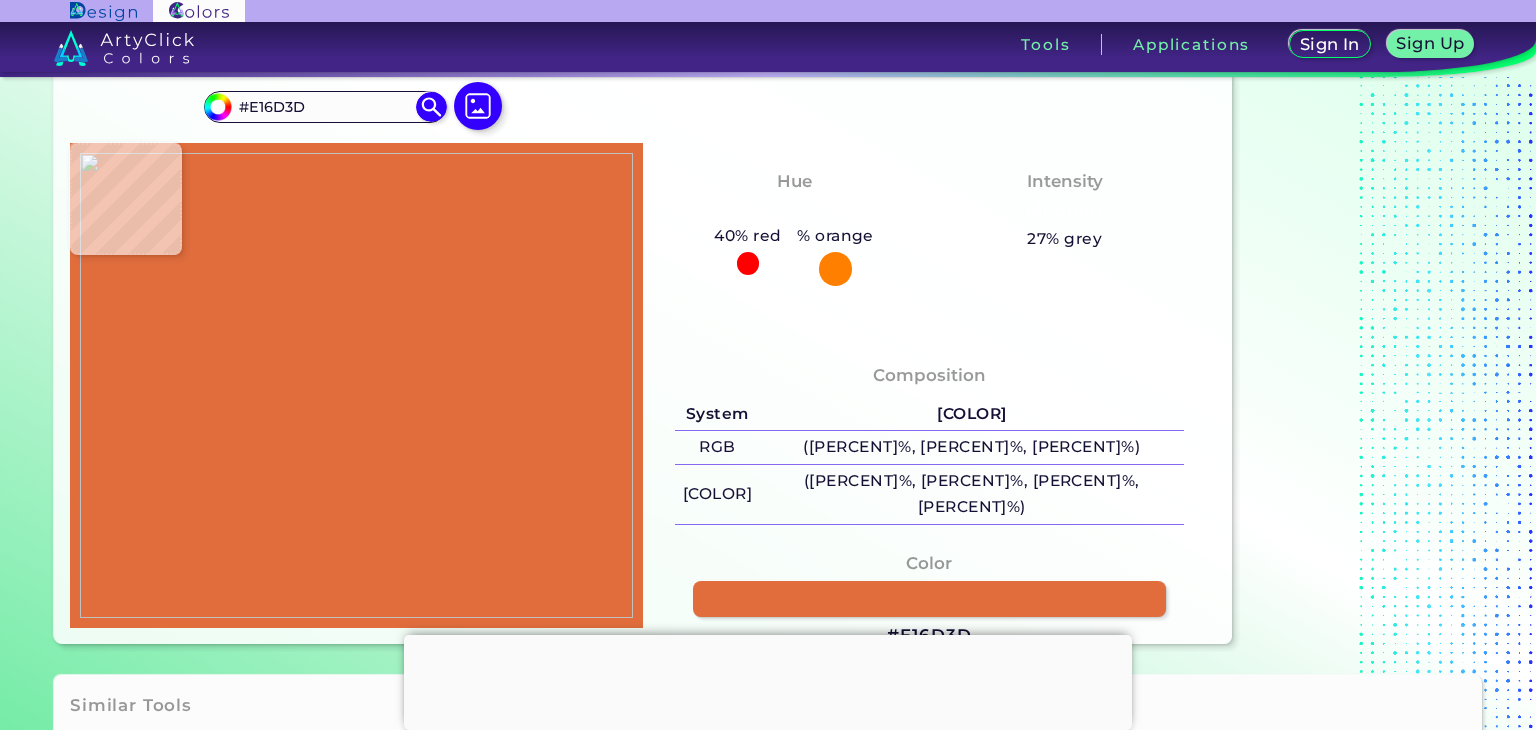 scroll, scrollTop: 300, scrollLeft: 0, axis: vertical 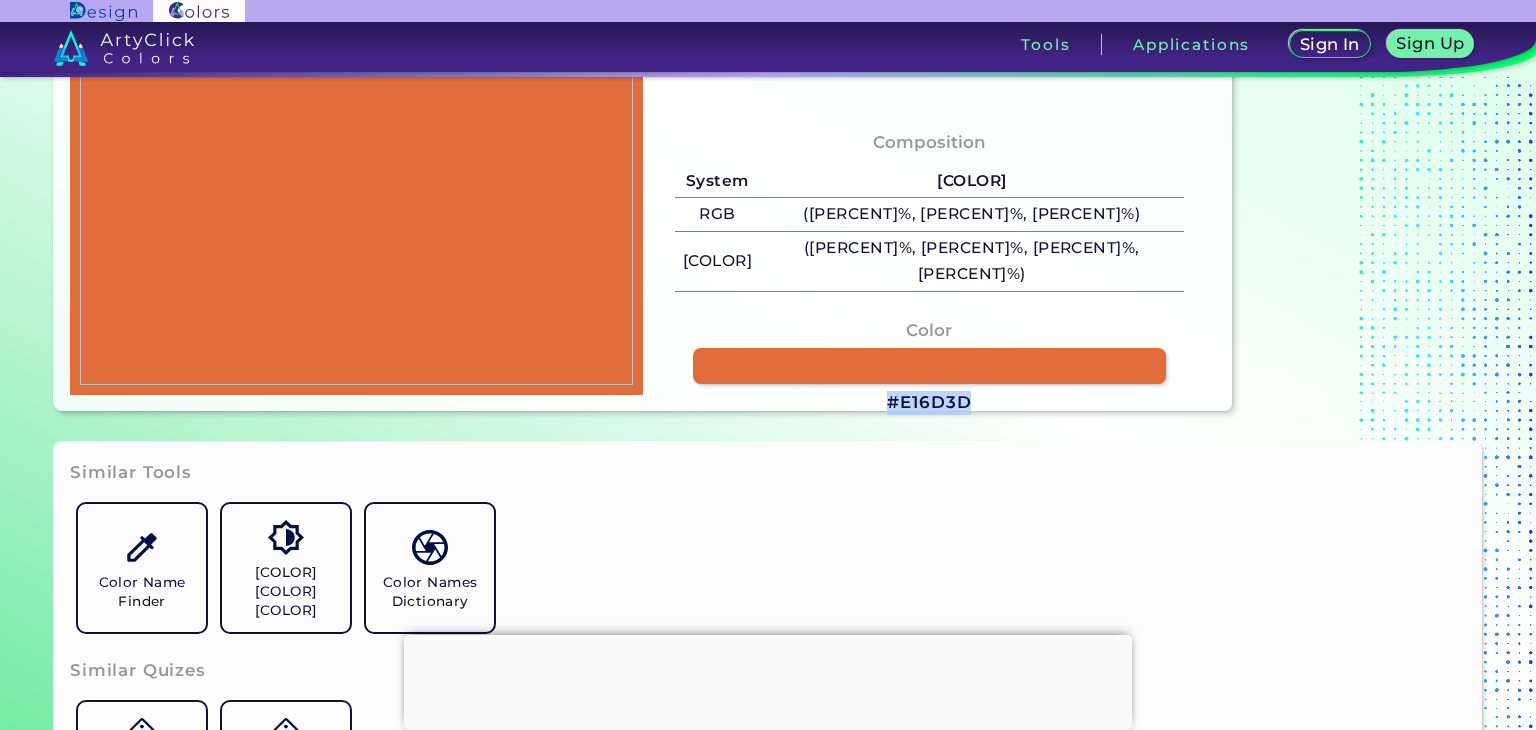 drag, startPoint x: 983, startPoint y: 378, endPoint x: 880, endPoint y: 373, distance: 103.121284 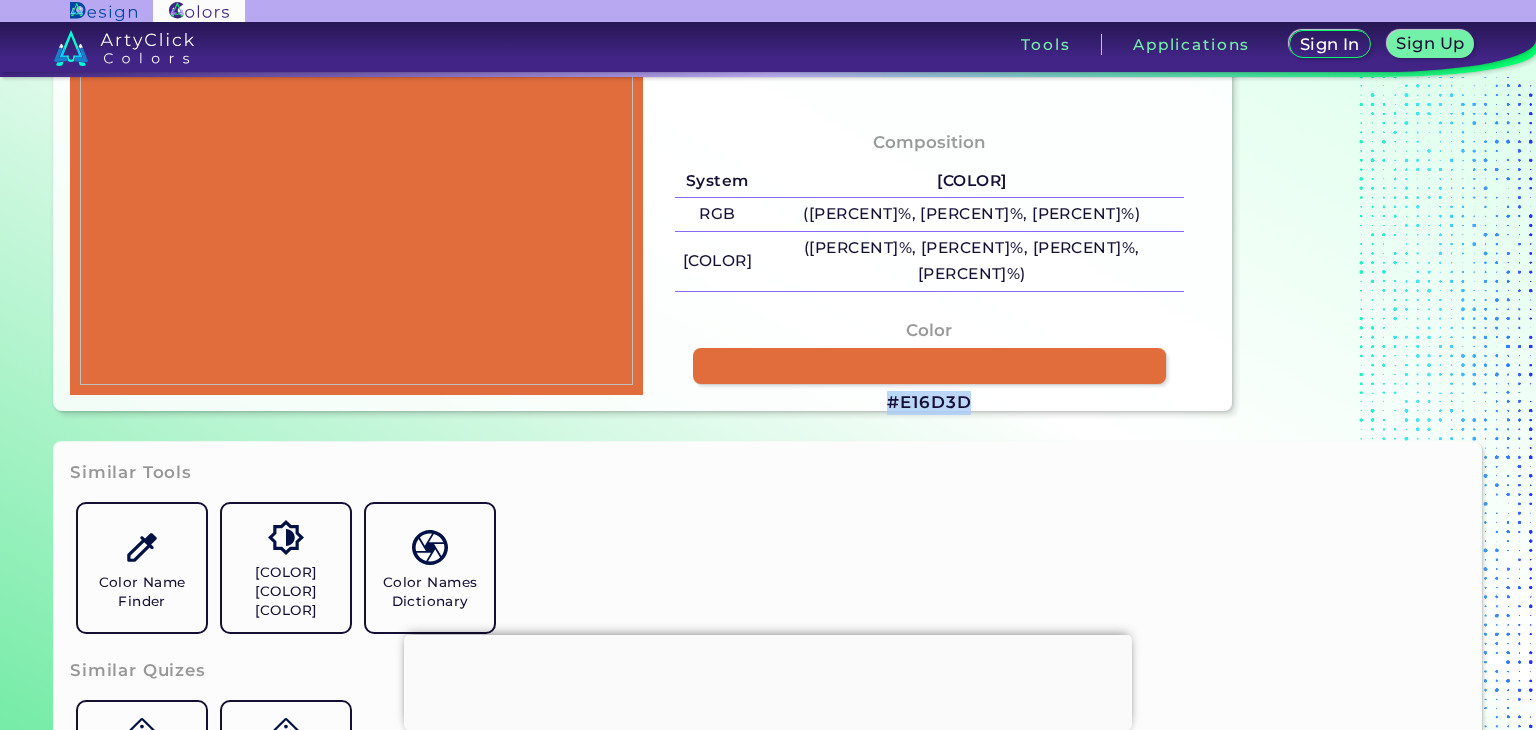 copy on "#E16D3D" 